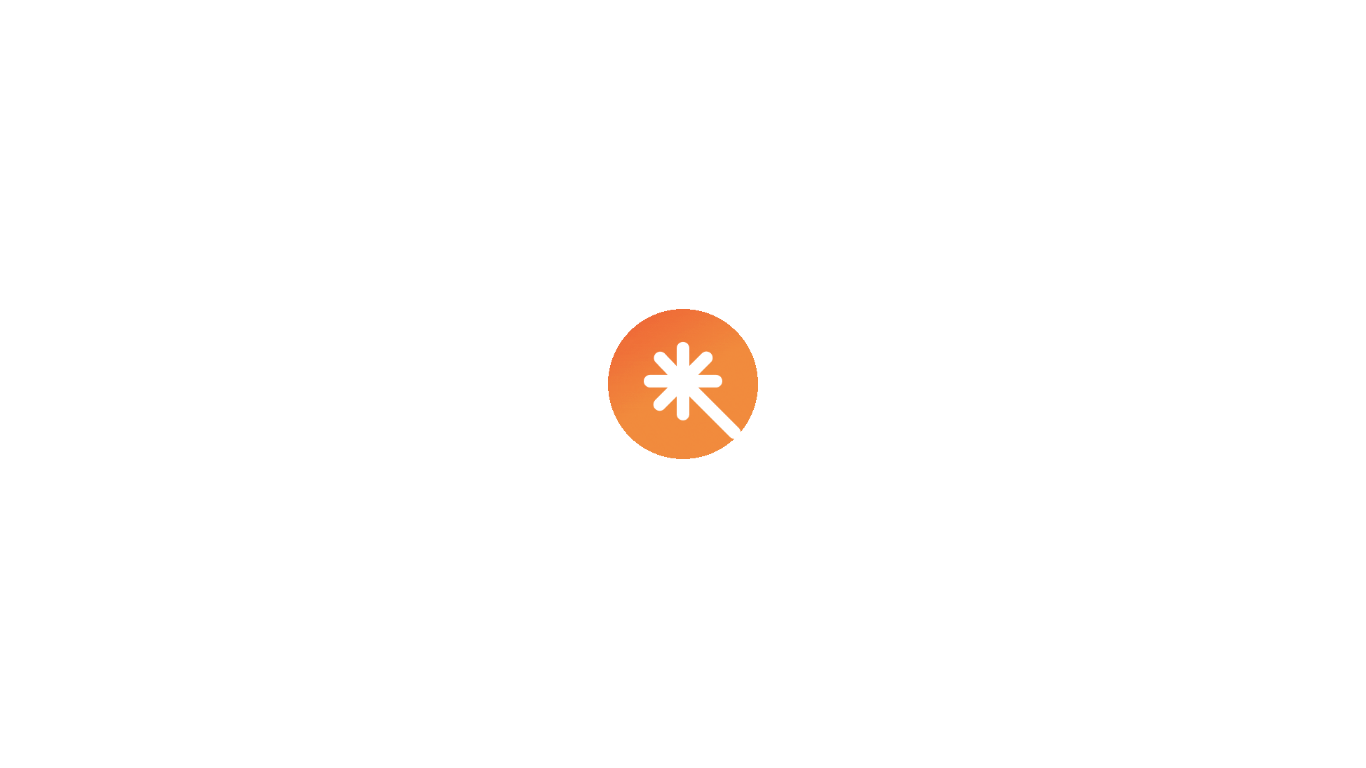 scroll, scrollTop: 0, scrollLeft: 0, axis: both 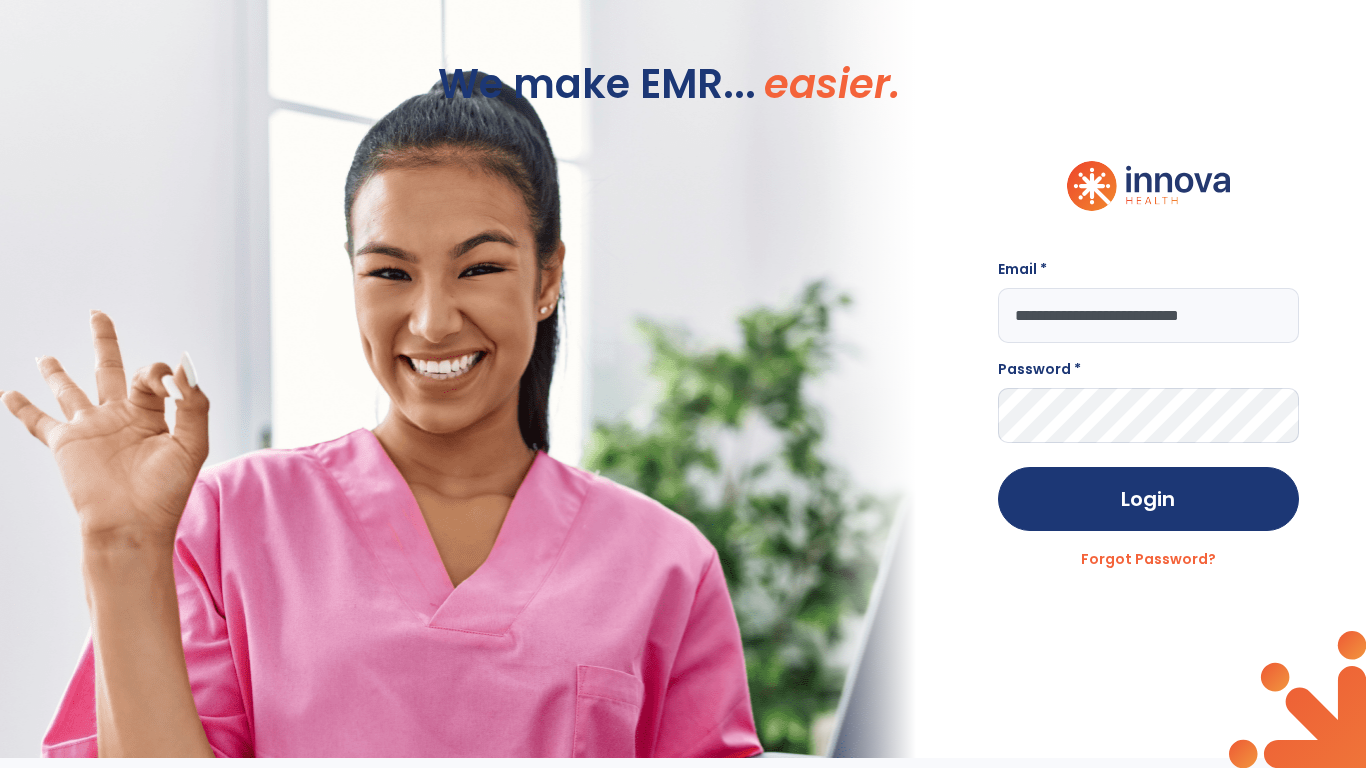 type on "**********" 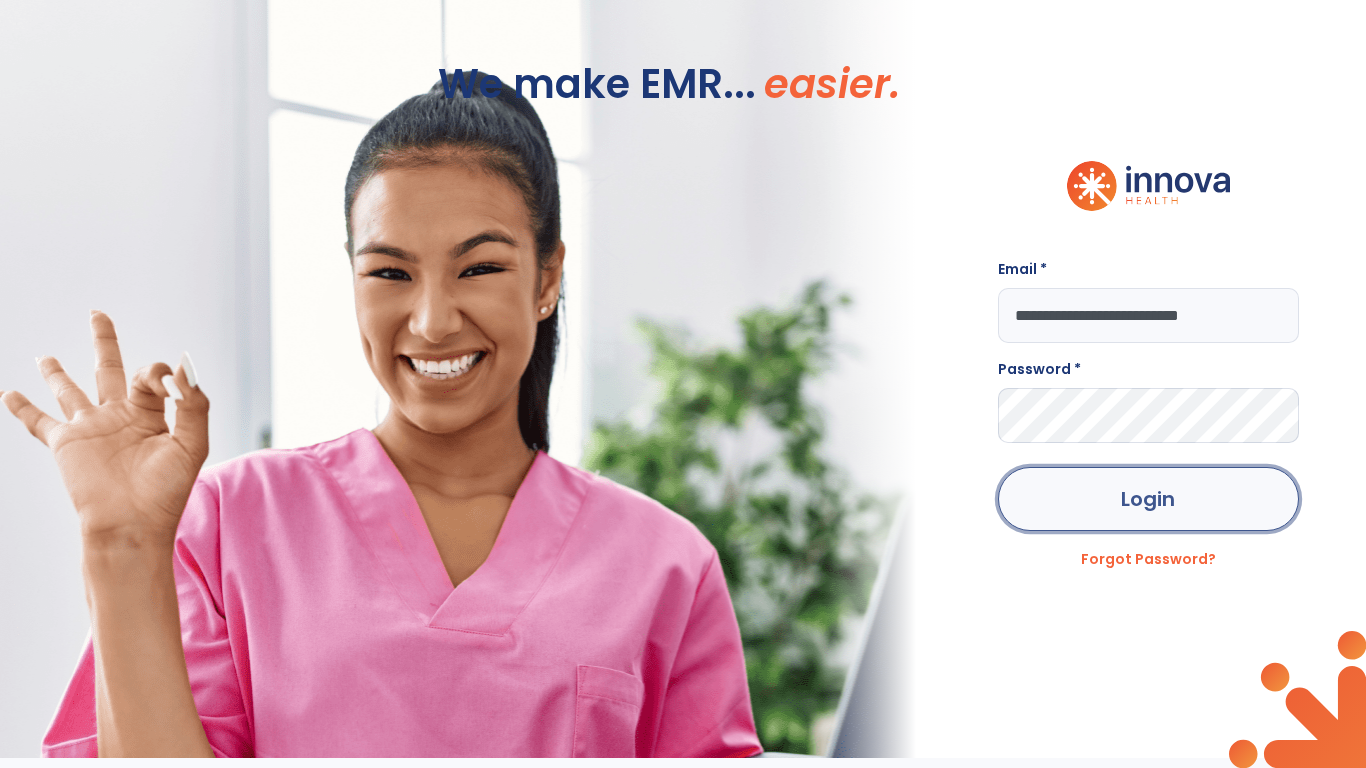 click on "Login" 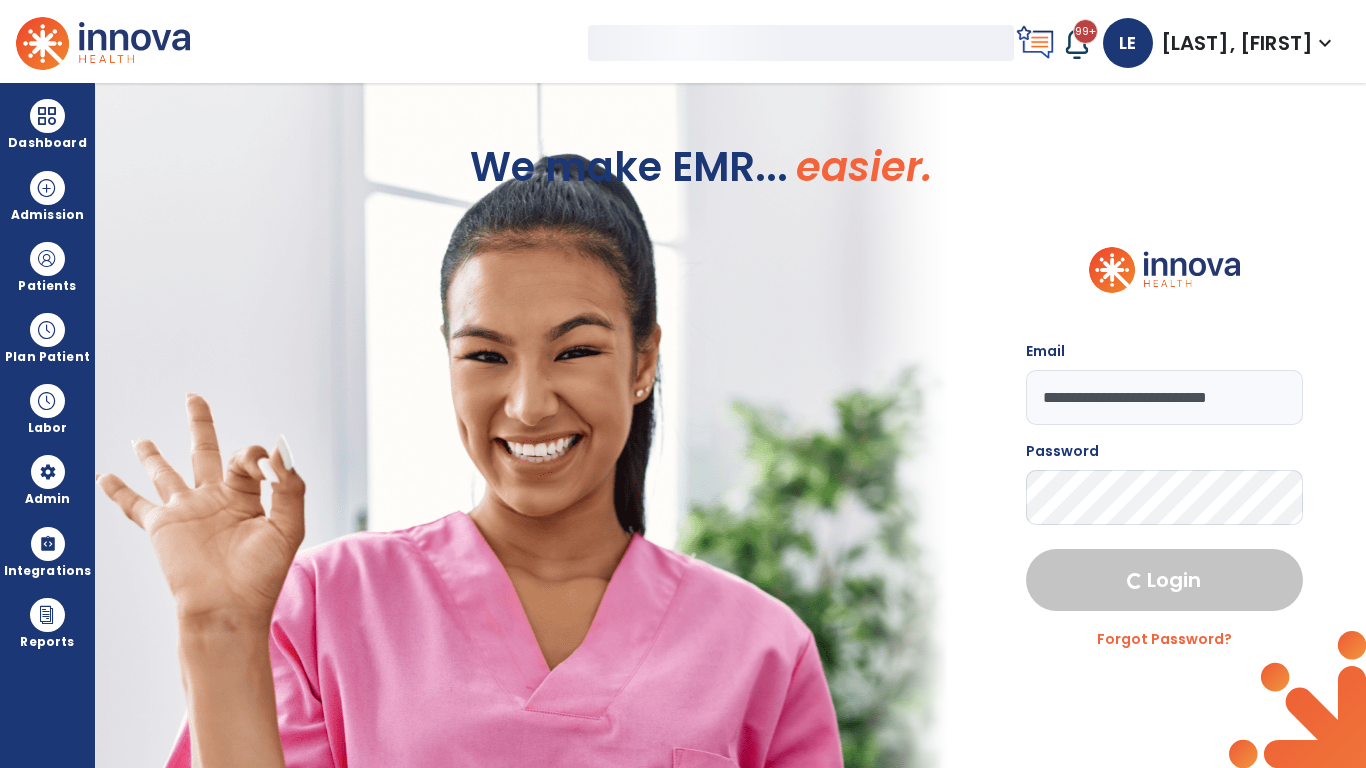 select on "***" 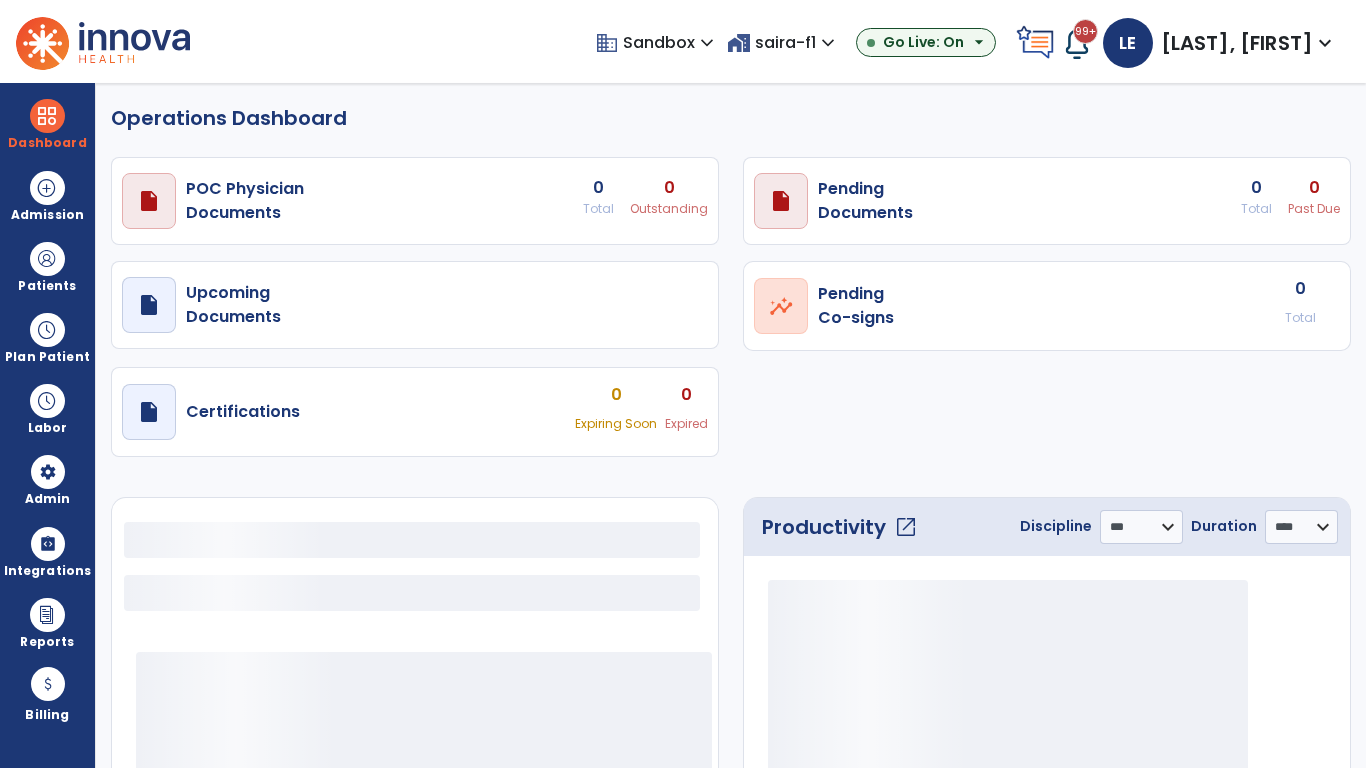 select on "***" 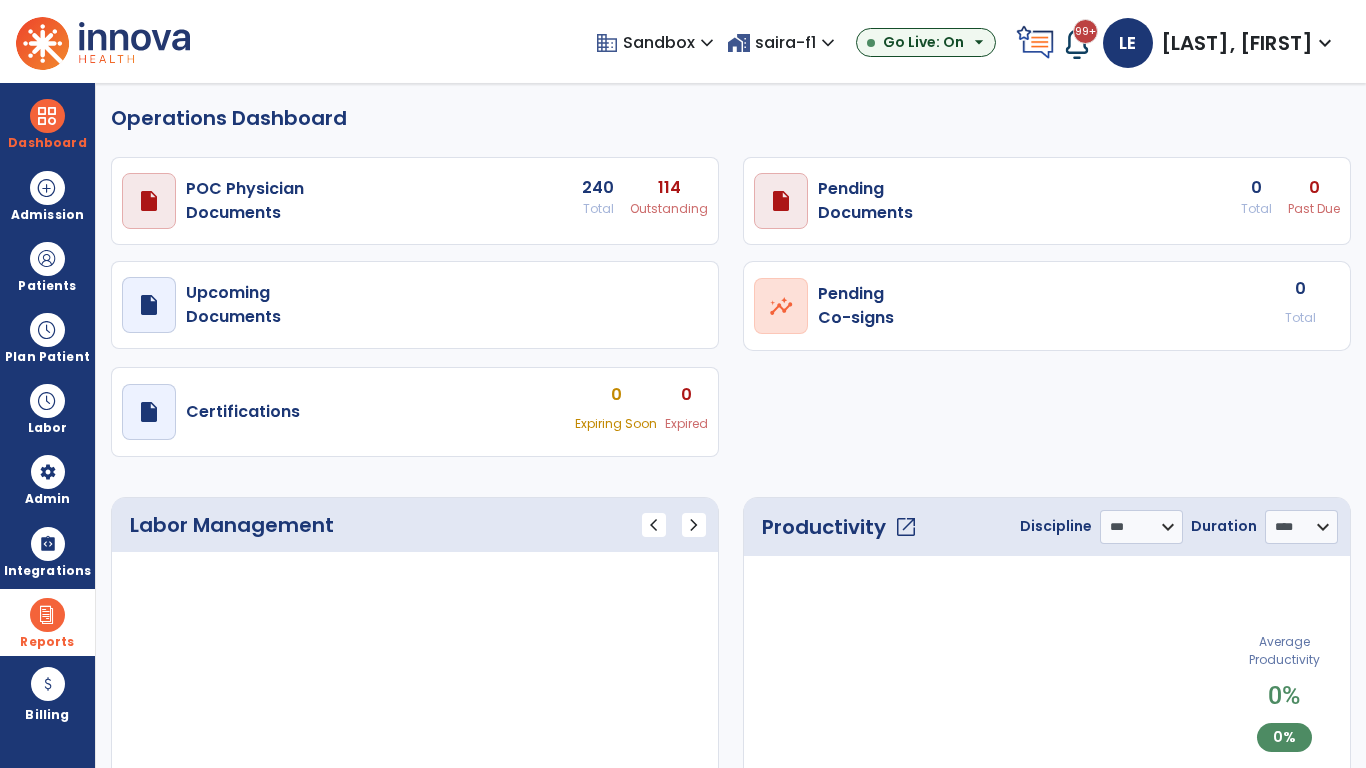 click at bounding box center (47, 615) 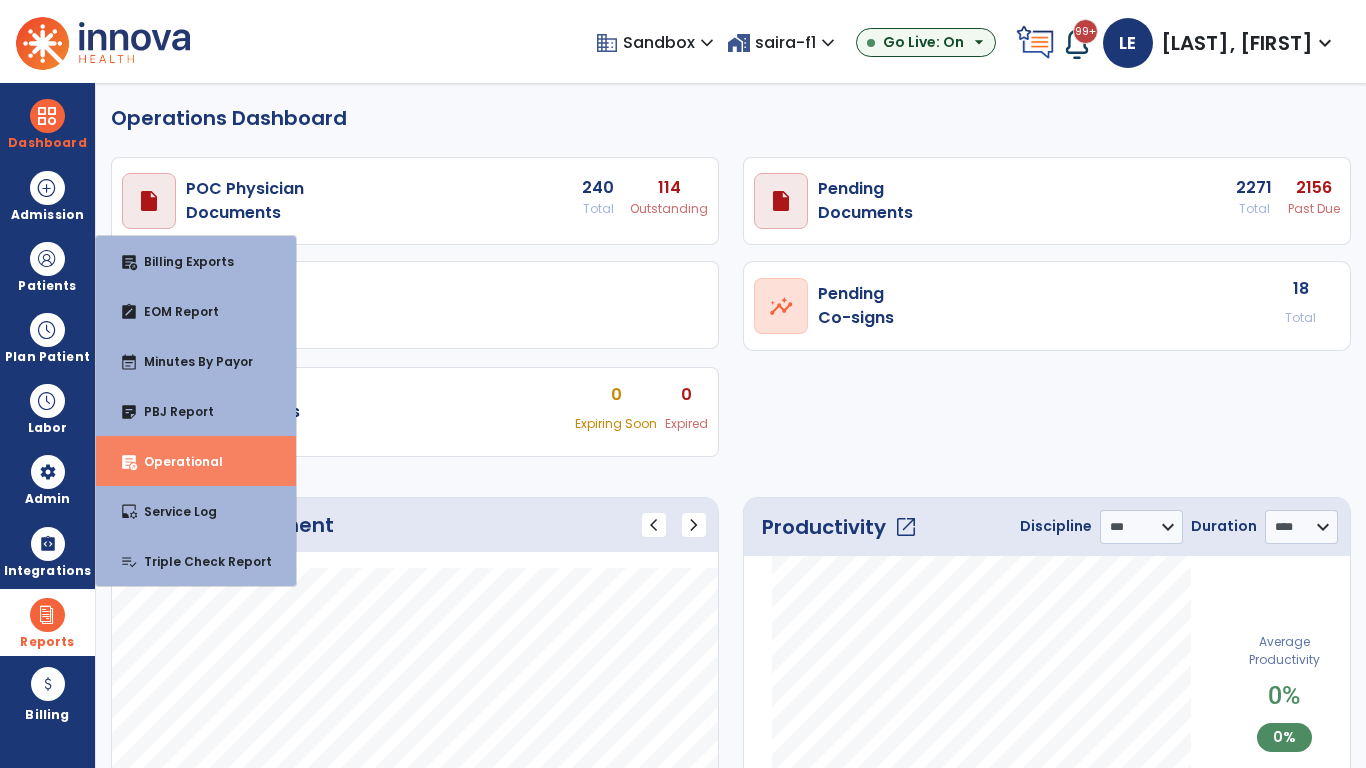 click on "Operational" at bounding box center [175, 461] 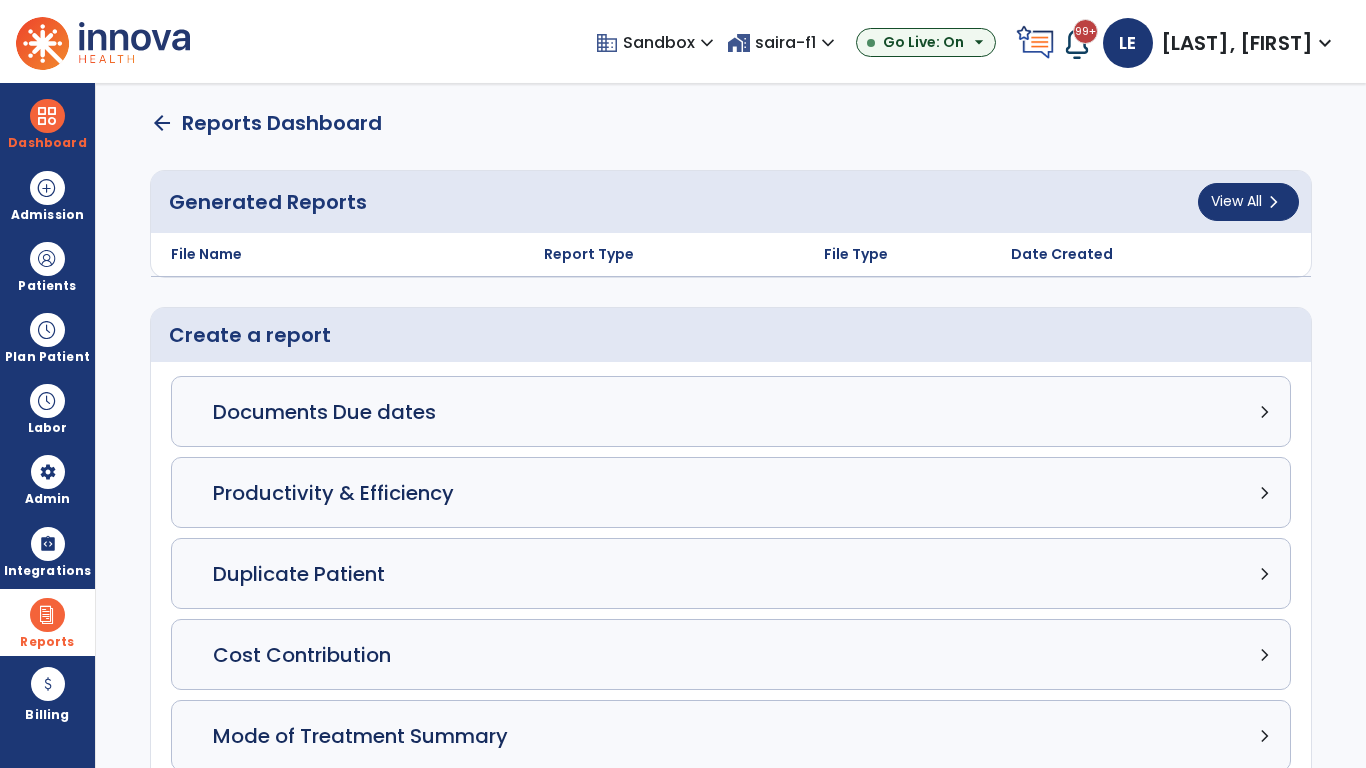 select on "*****" 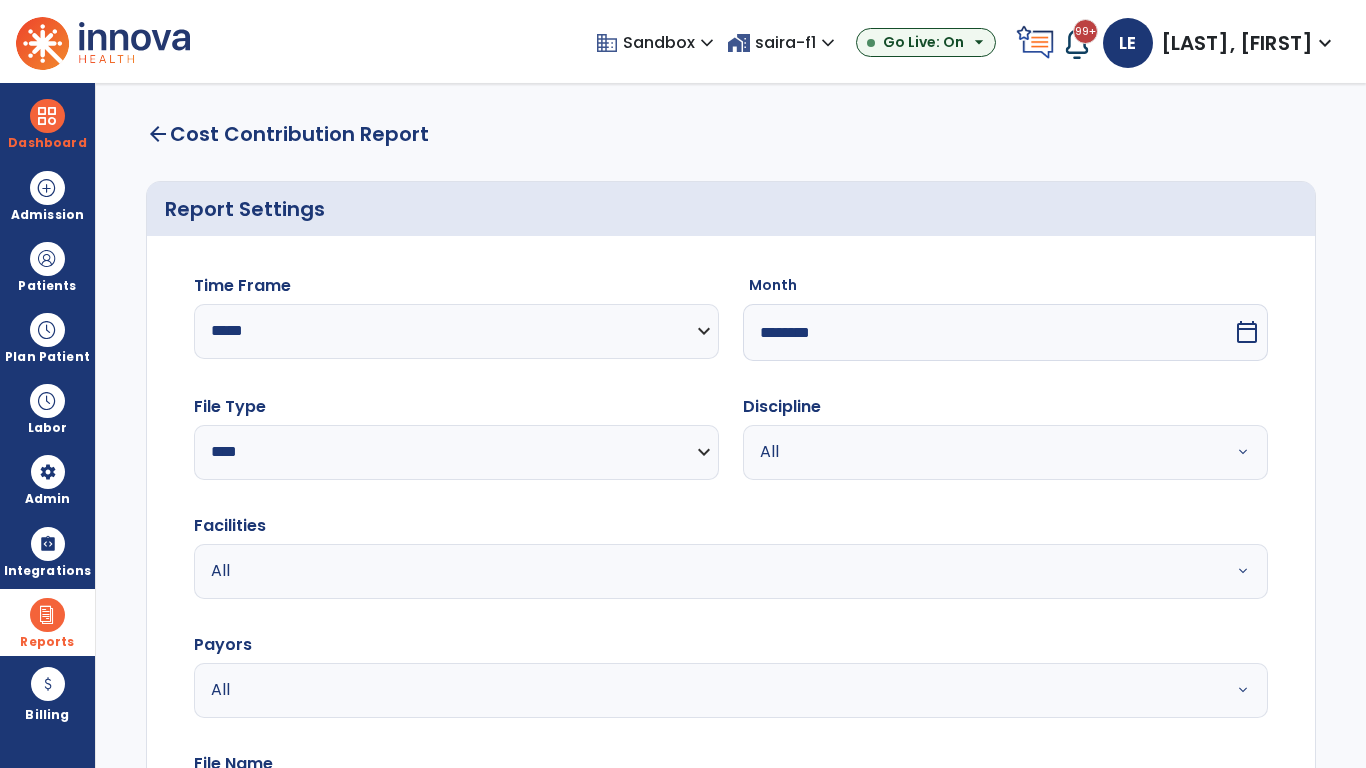select on "*****" 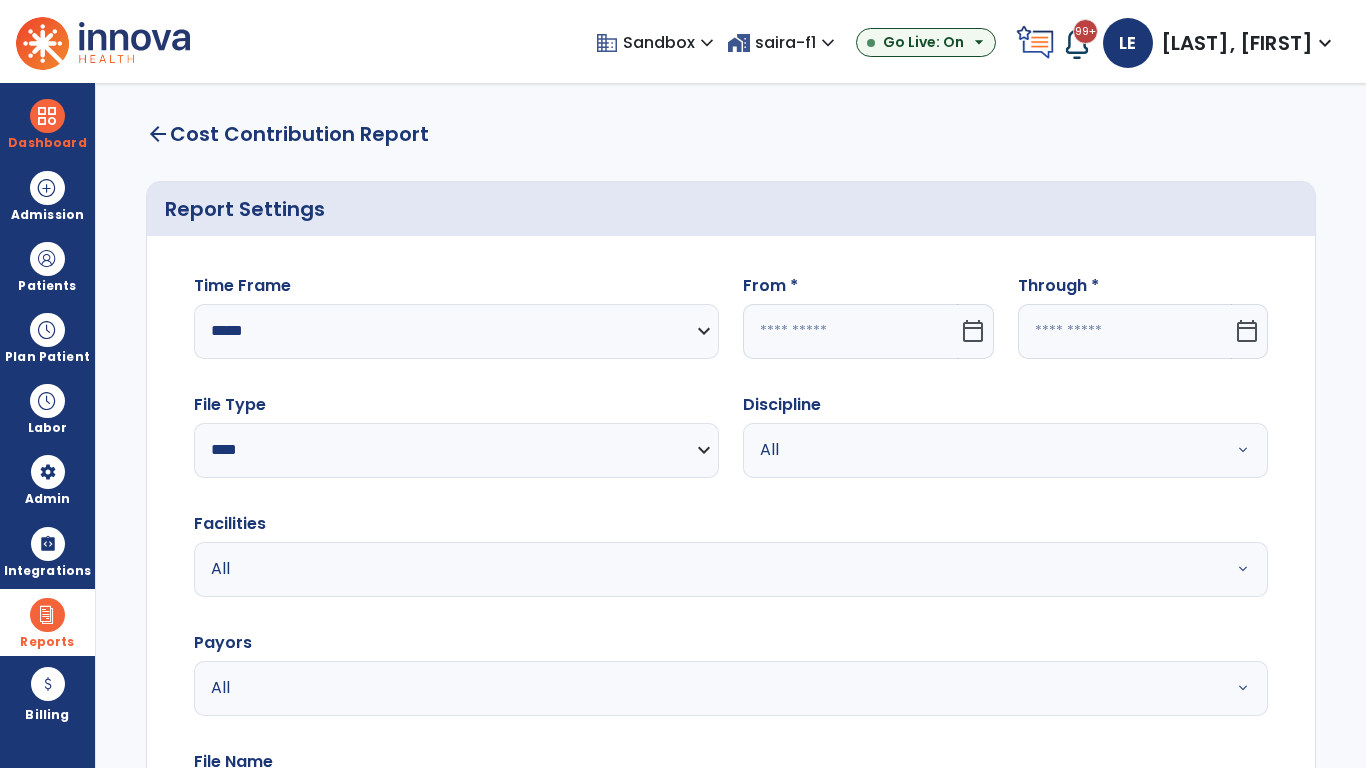 click 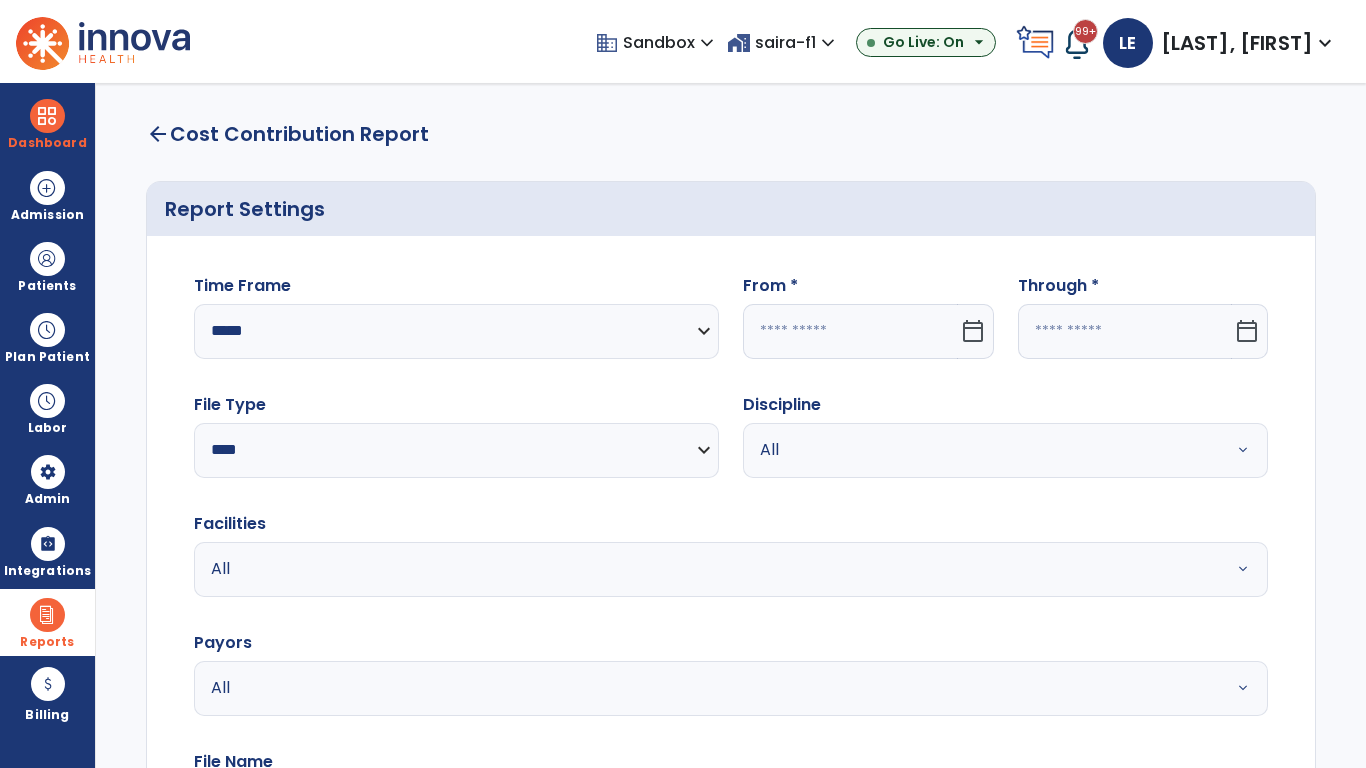 select on "*" 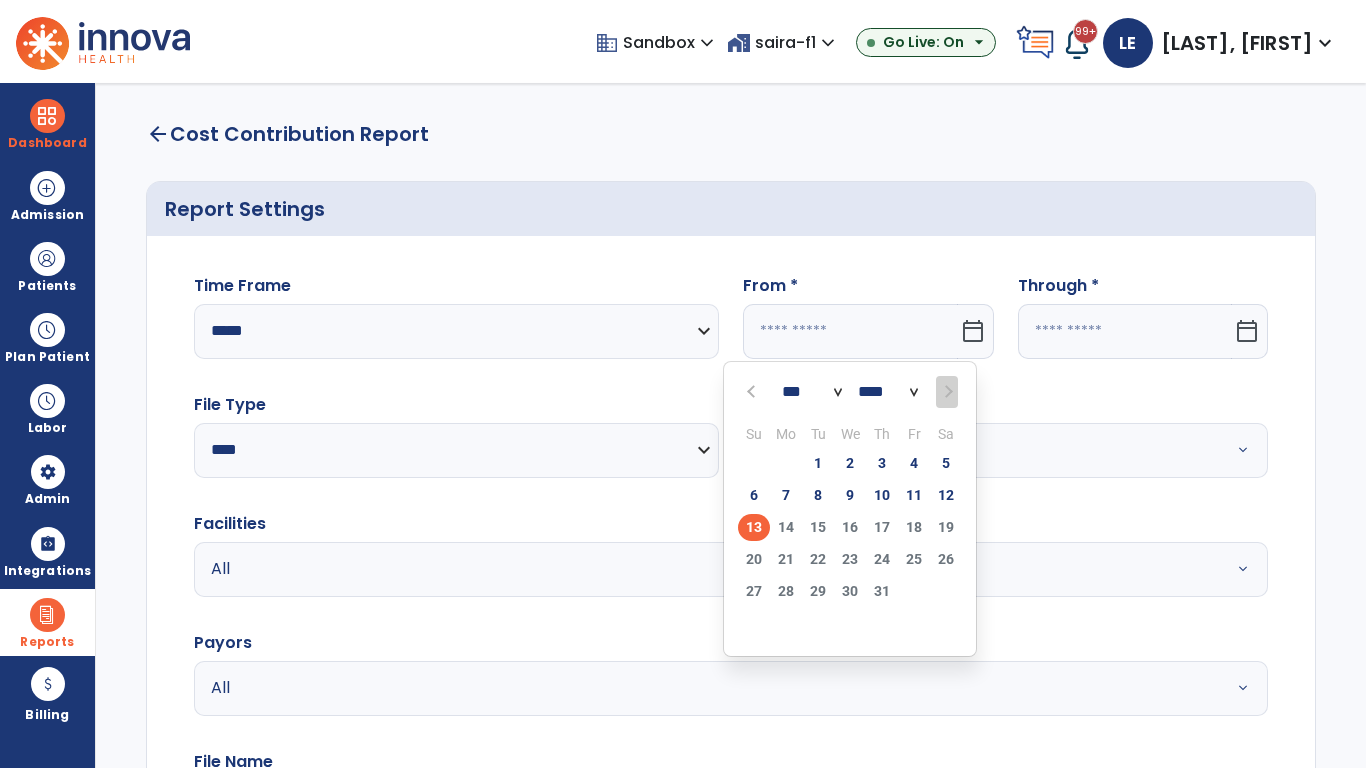 select on "****" 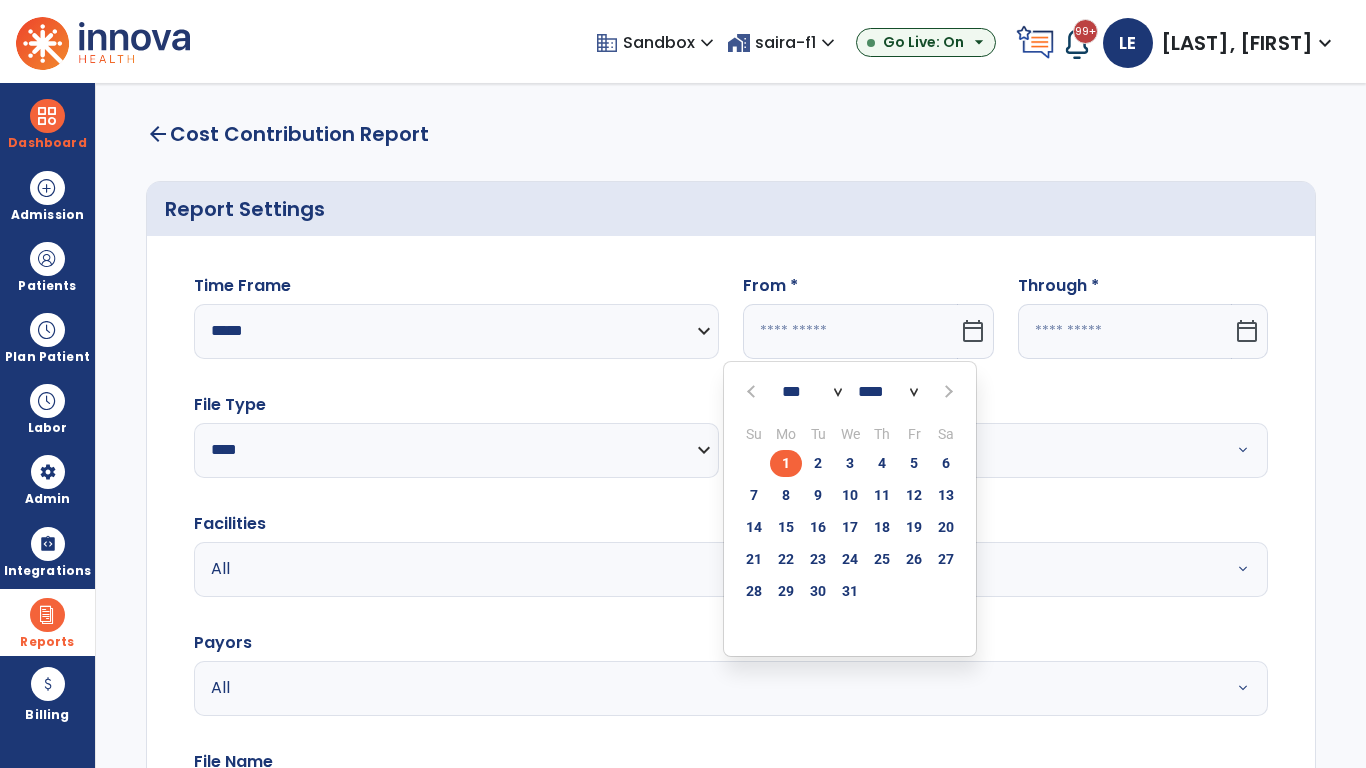 select on "**" 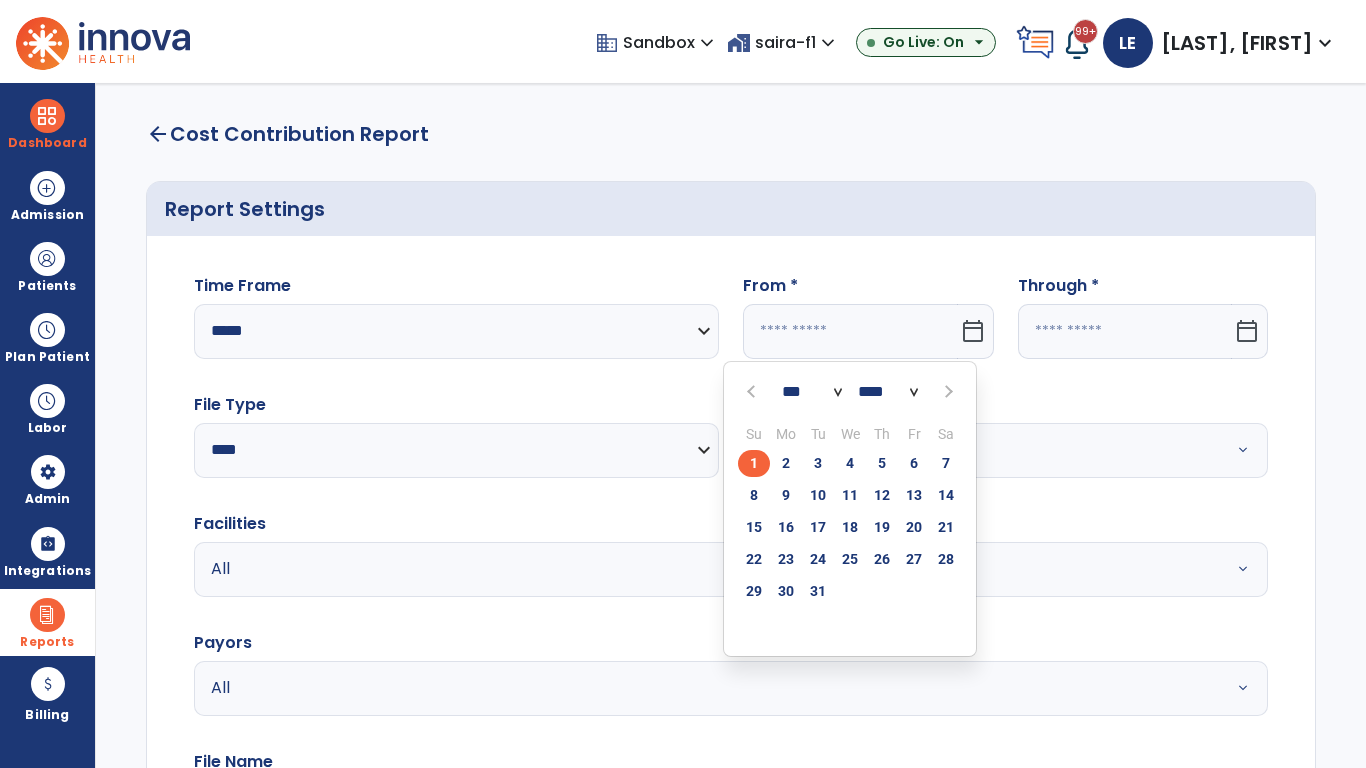 click on "1" 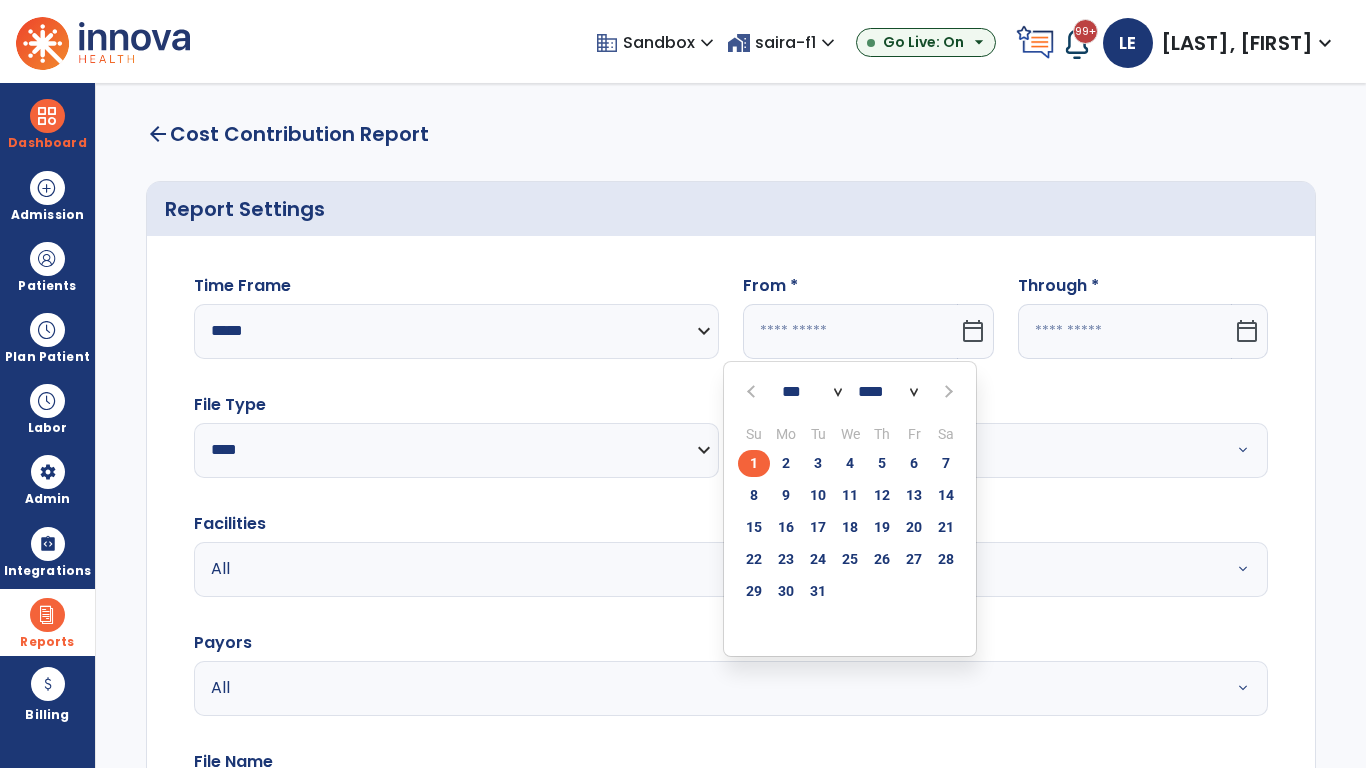 type on "**********" 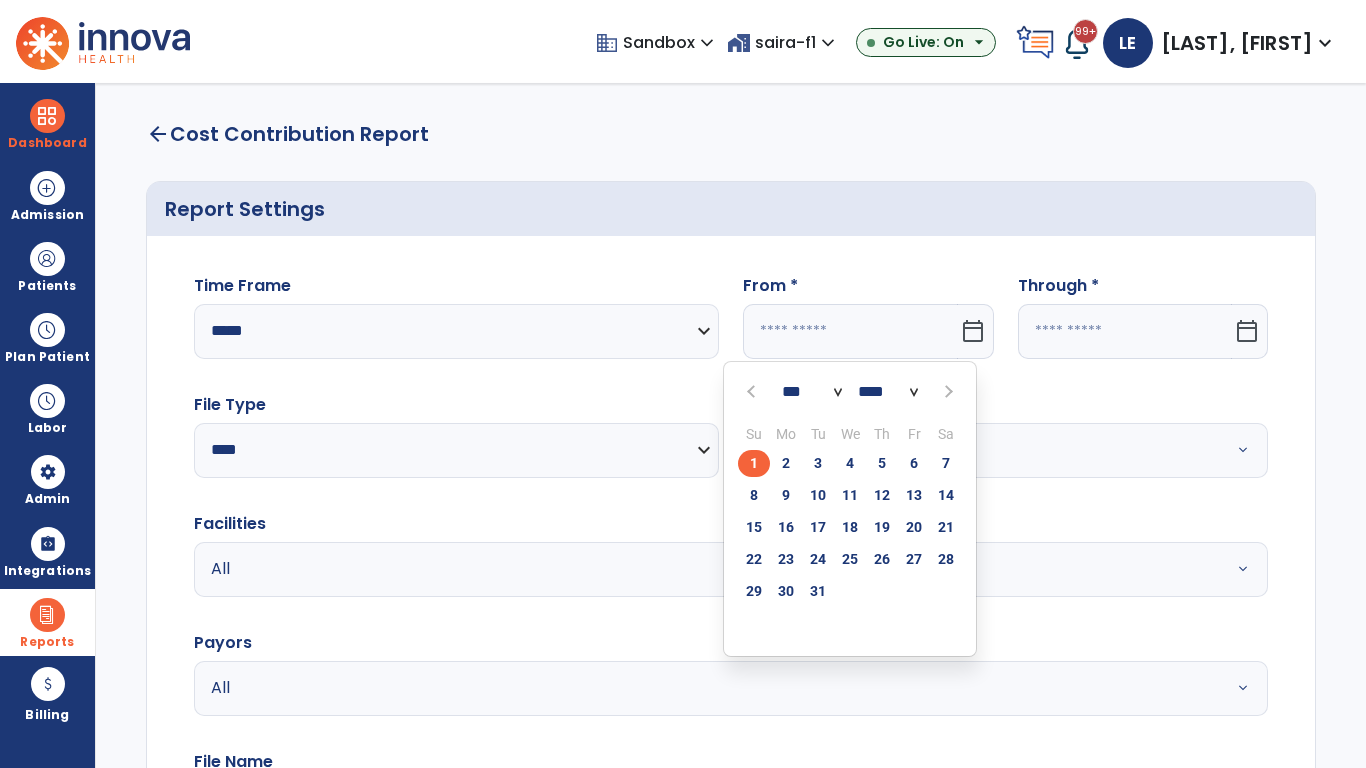 type on "*********" 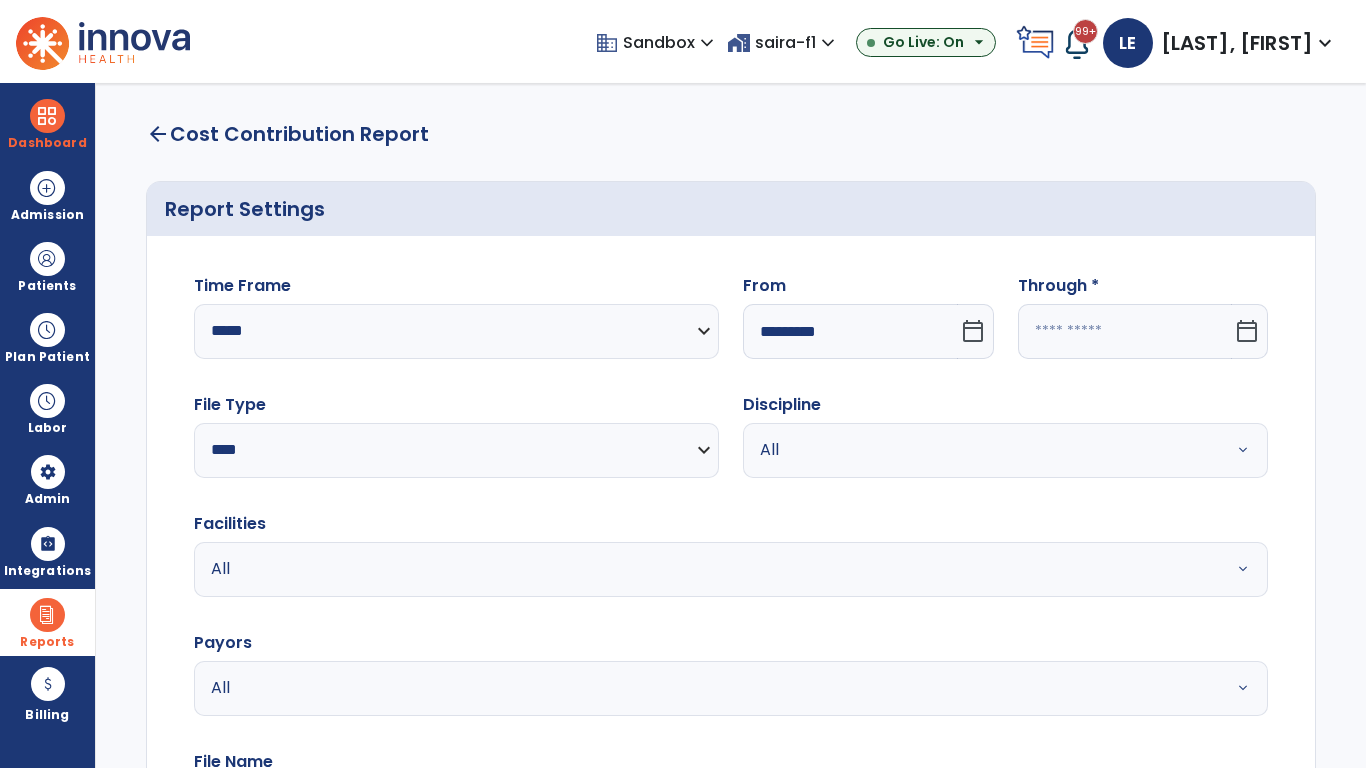 click 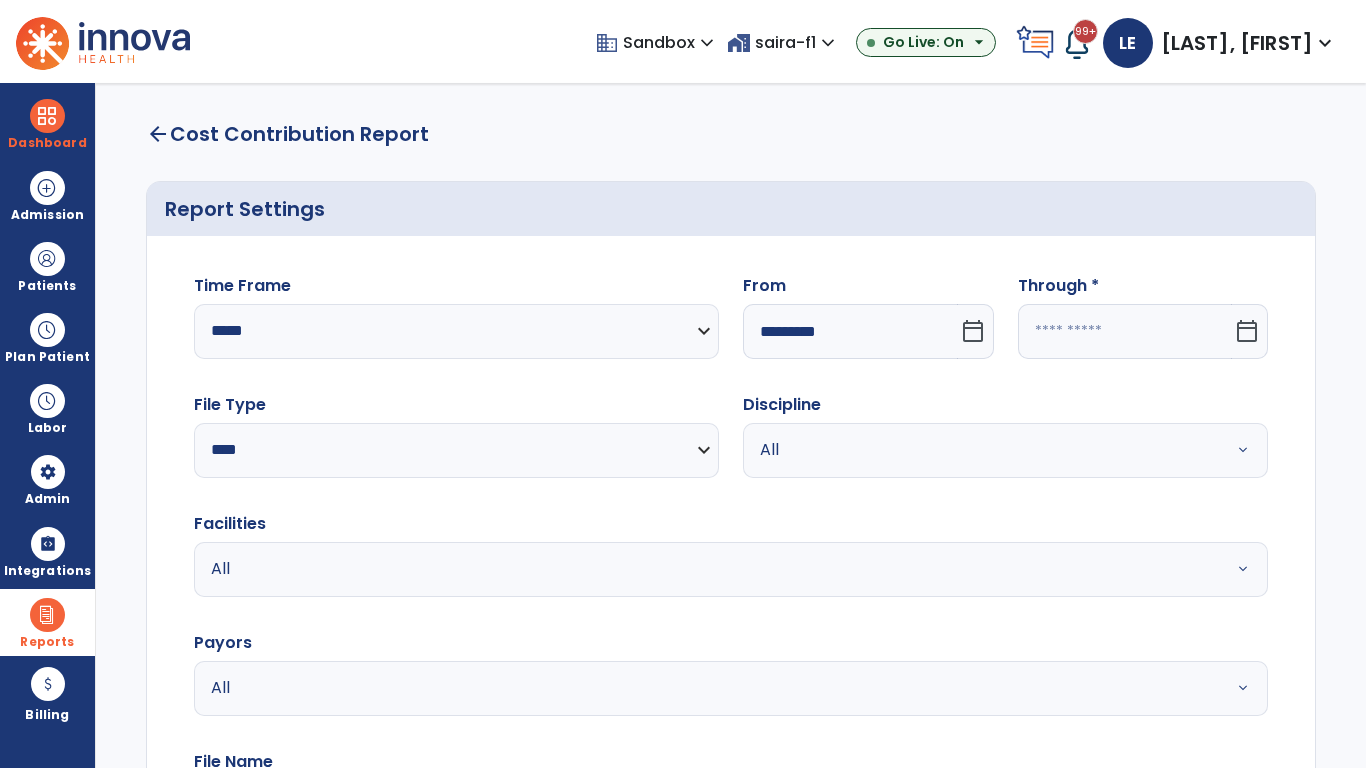 select on "*" 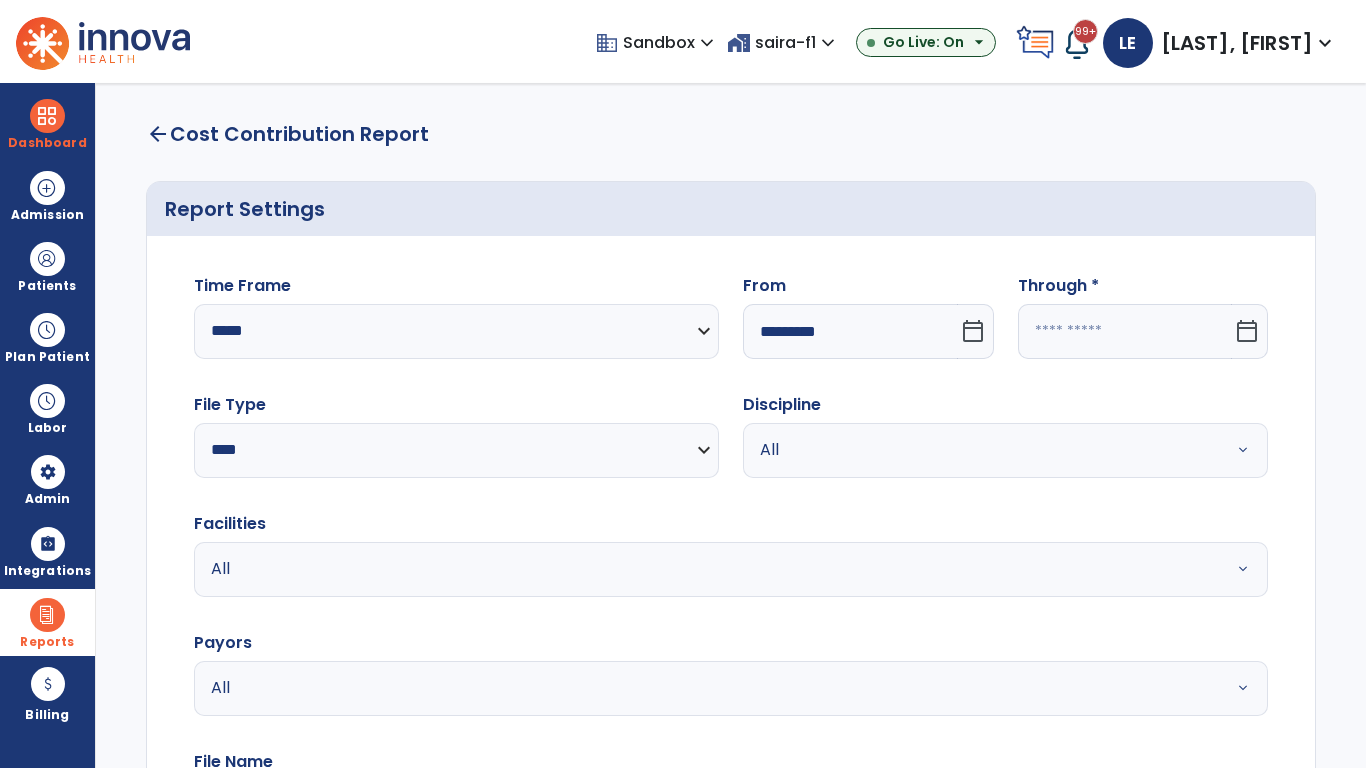 select on "****" 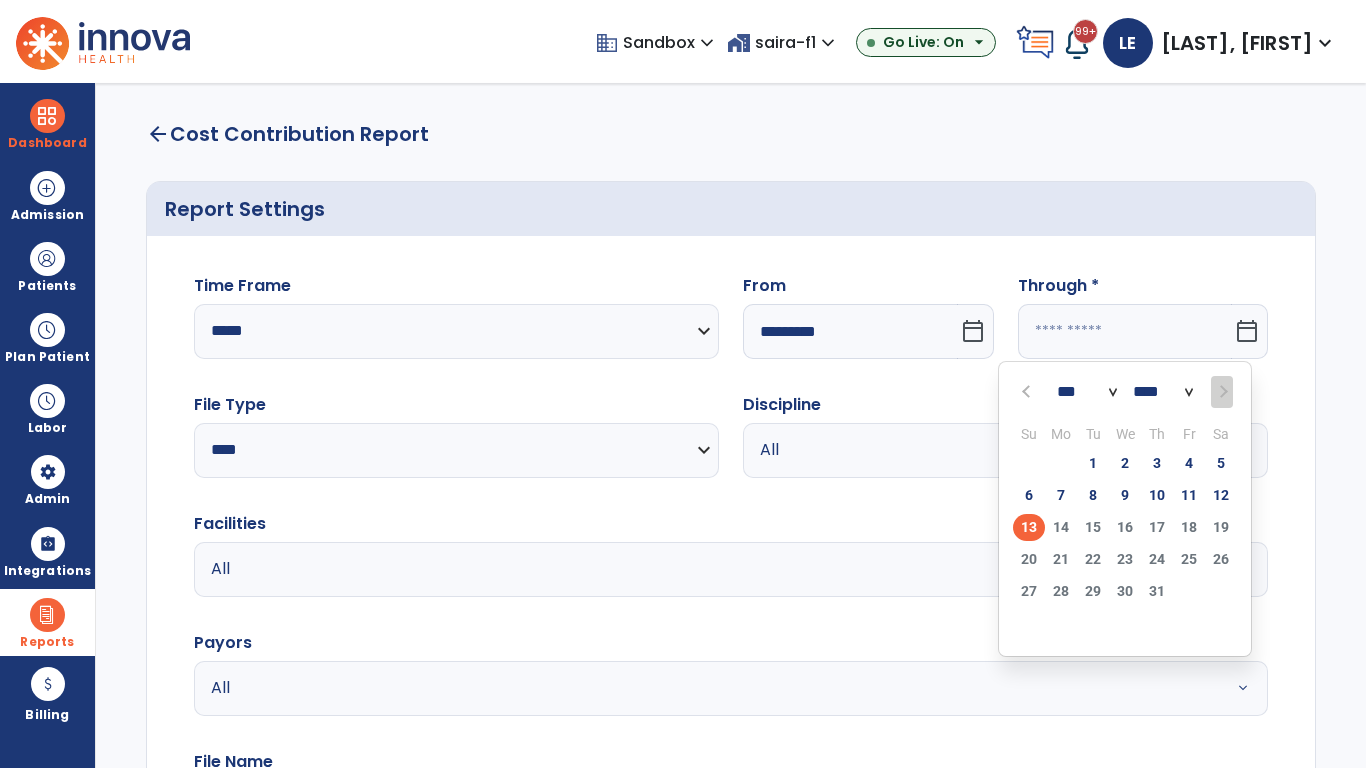 select on "*" 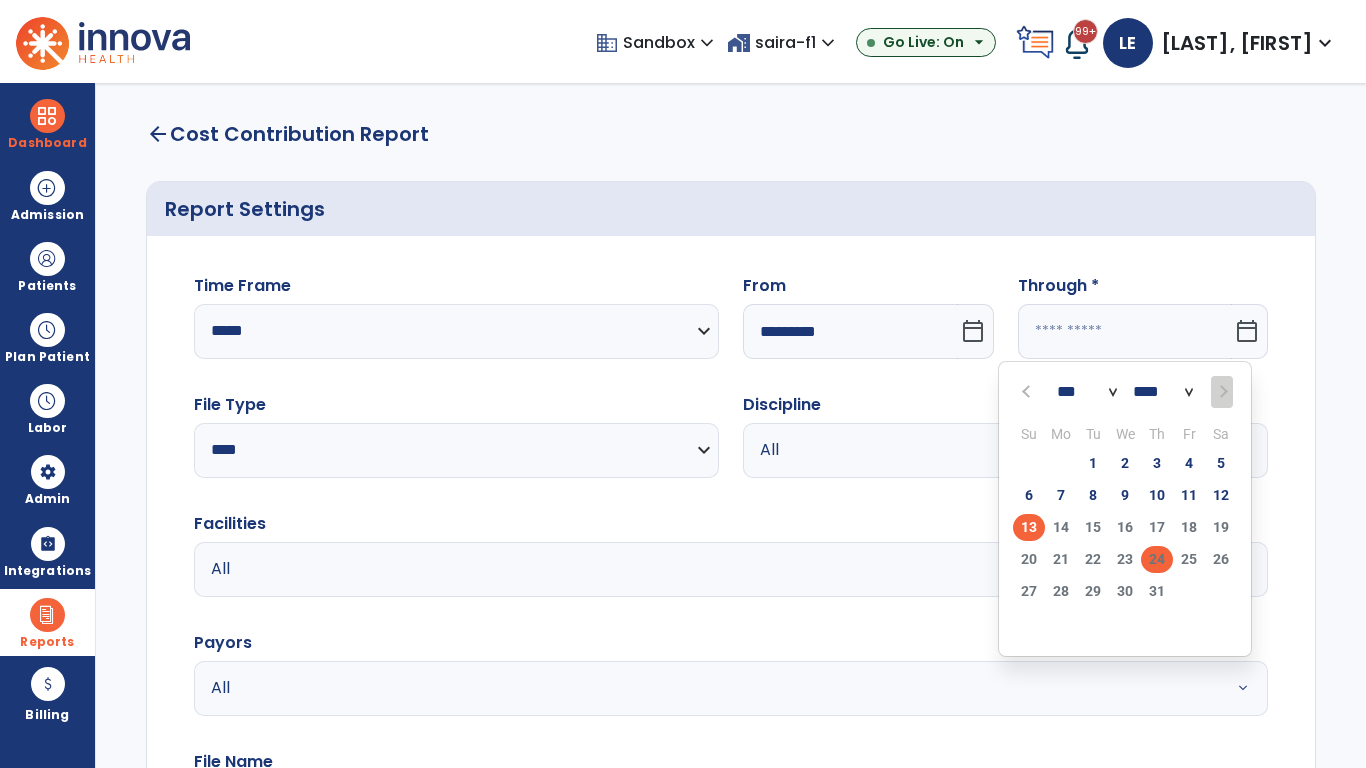 click on "24" 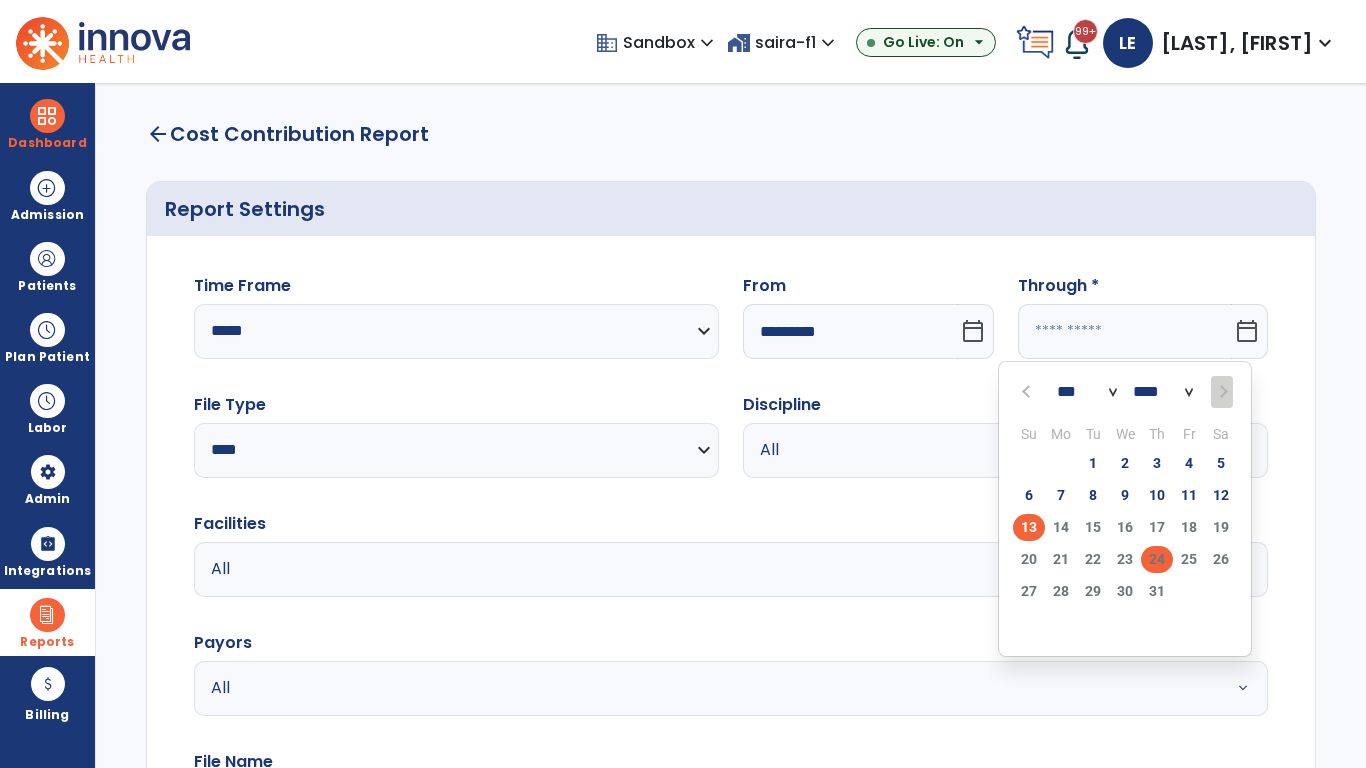 type on "**********" 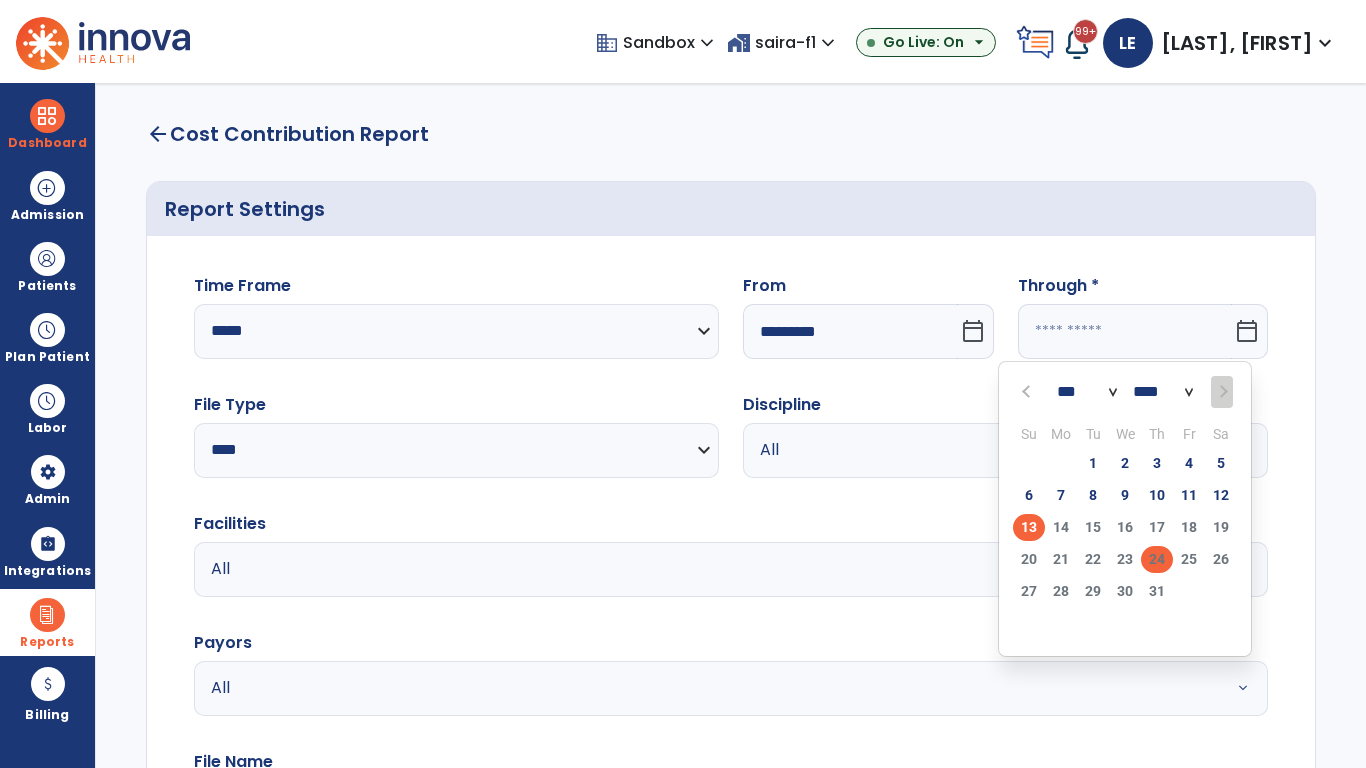type on "*********" 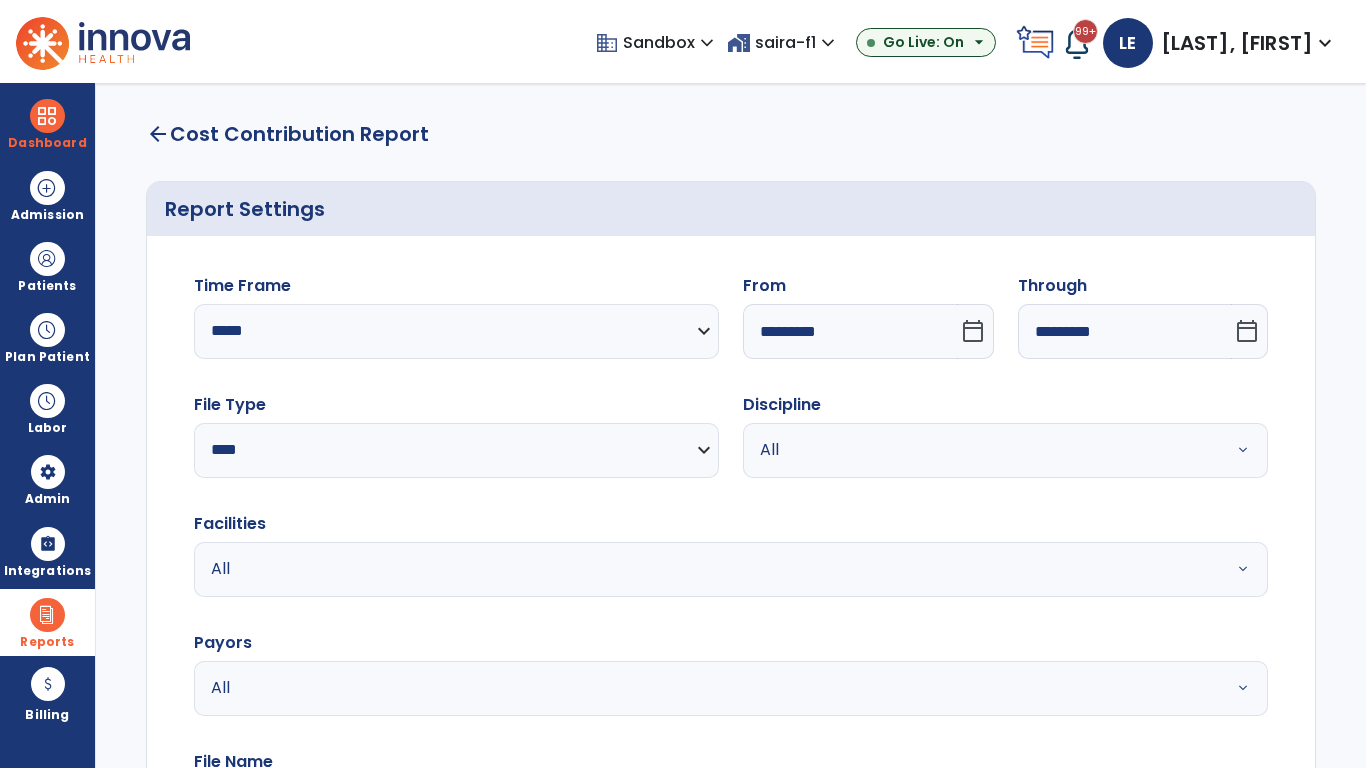 click on "All" at bounding box center (981, 450) 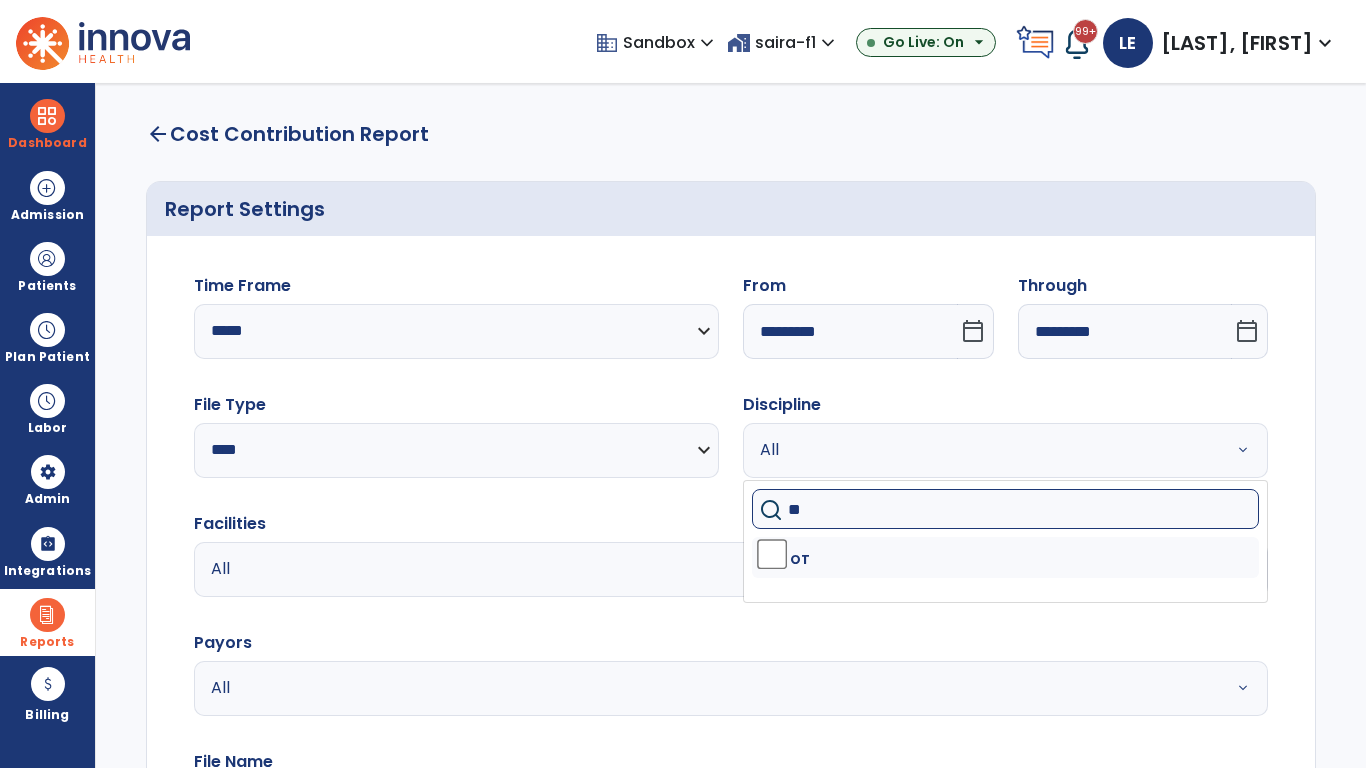 type on "**" 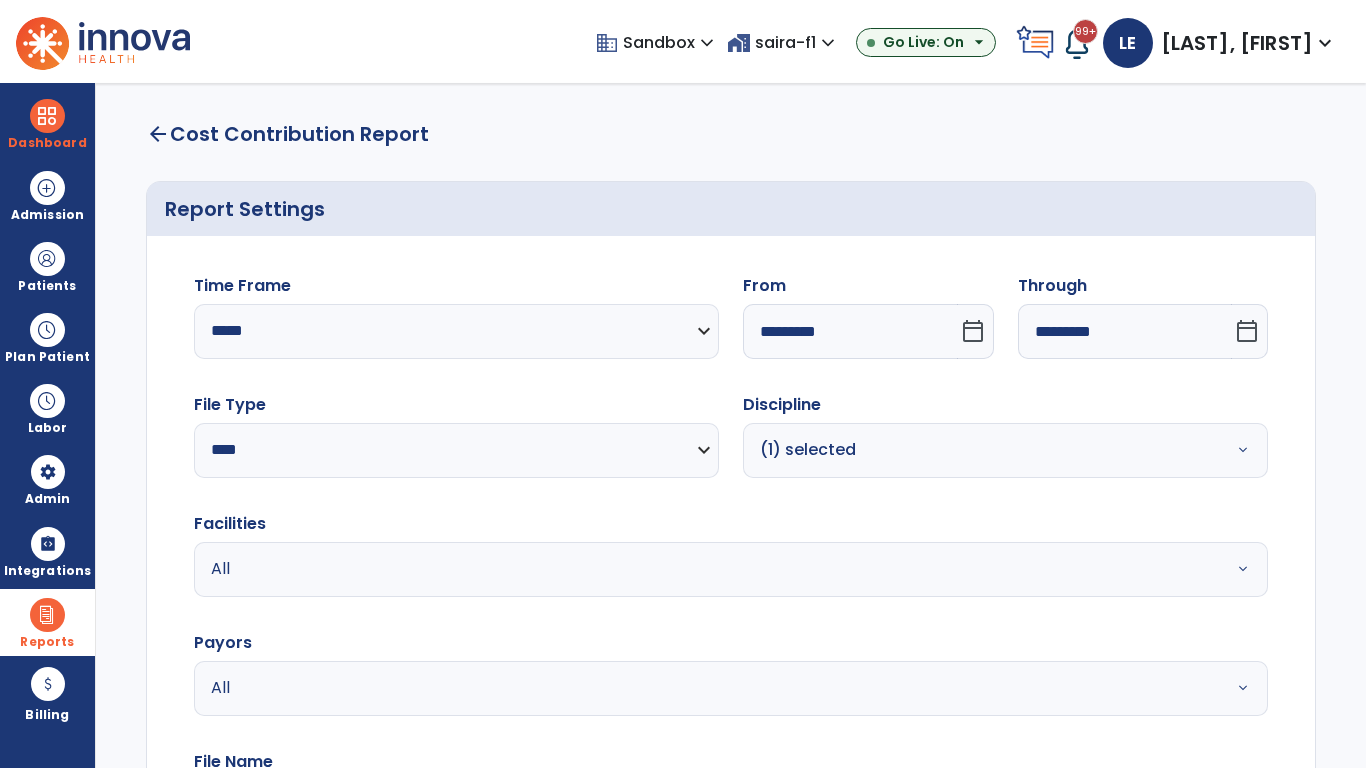 scroll, scrollTop: 51, scrollLeft: 0, axis: vertical 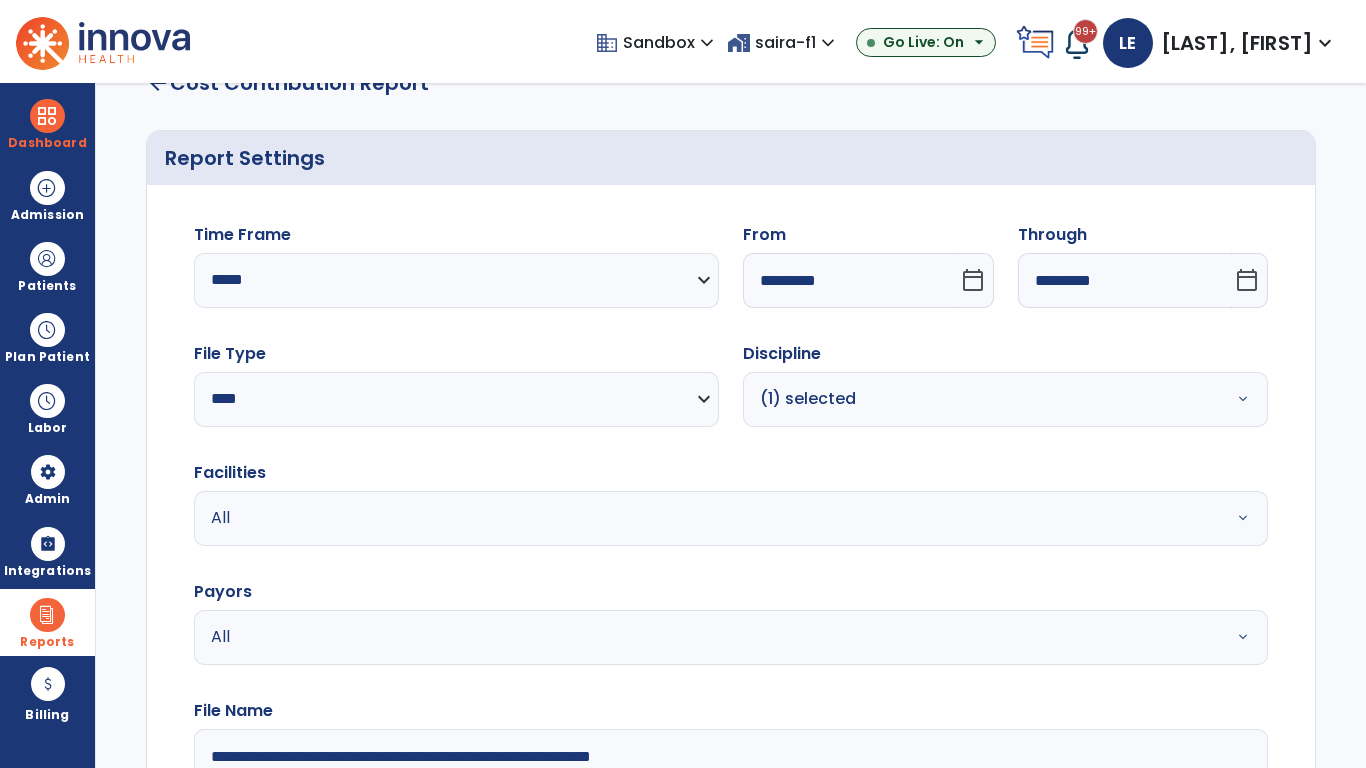 type on "**********" 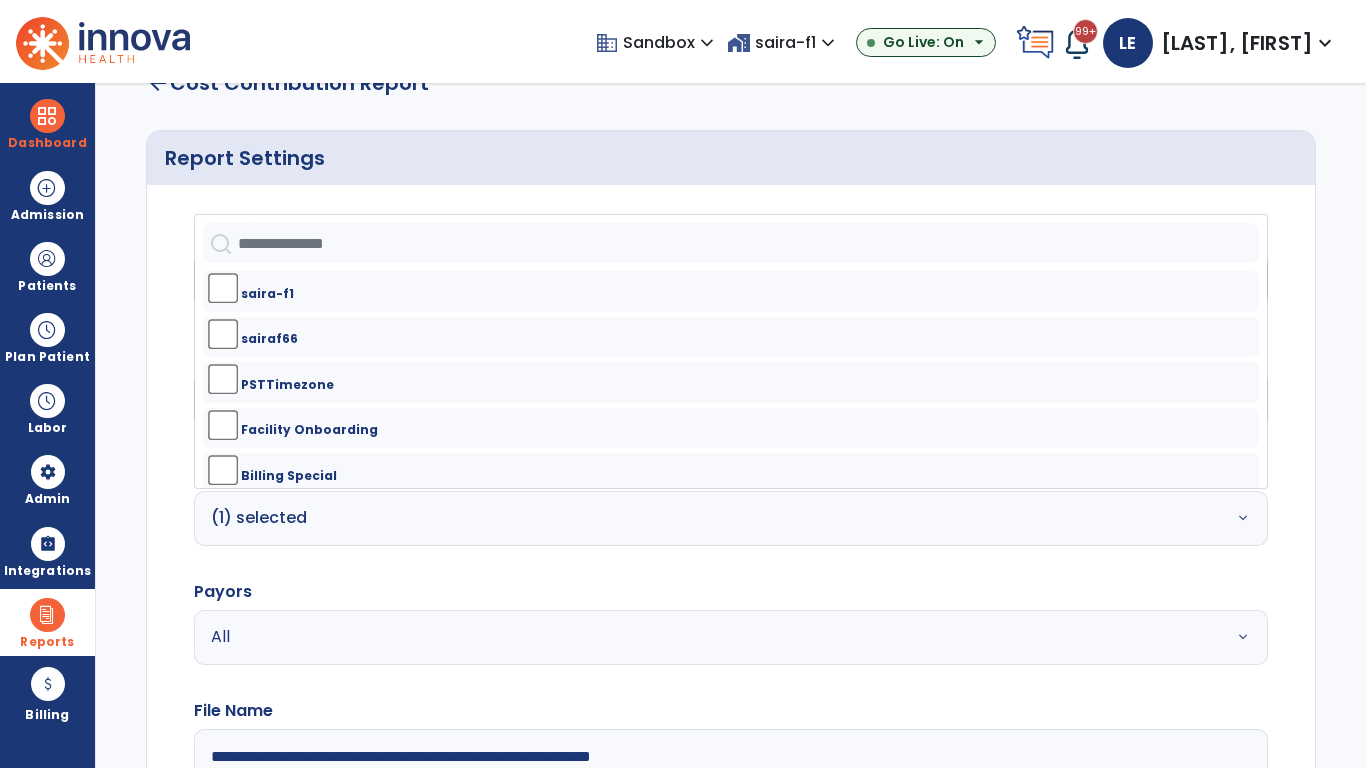 click on "All" at bounding box center [679, 637] 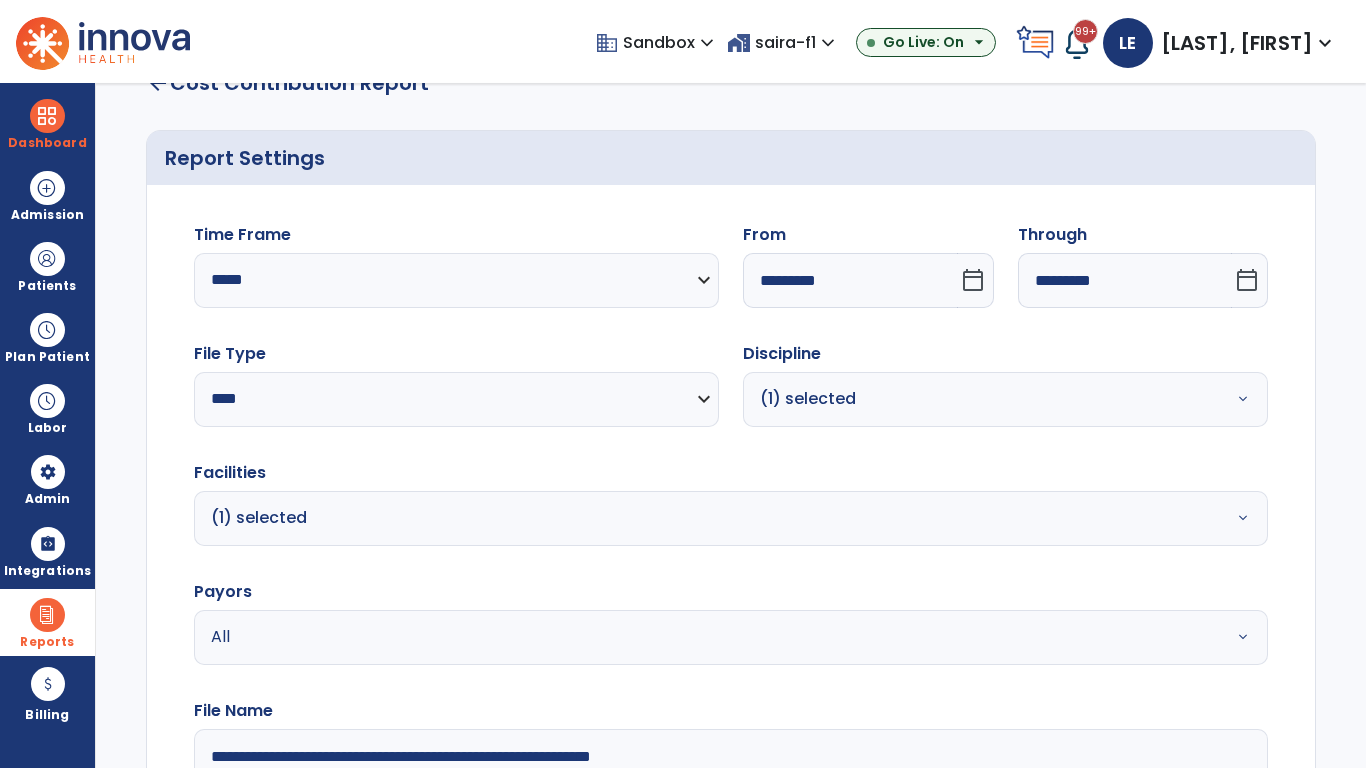 click on "Generate Report" 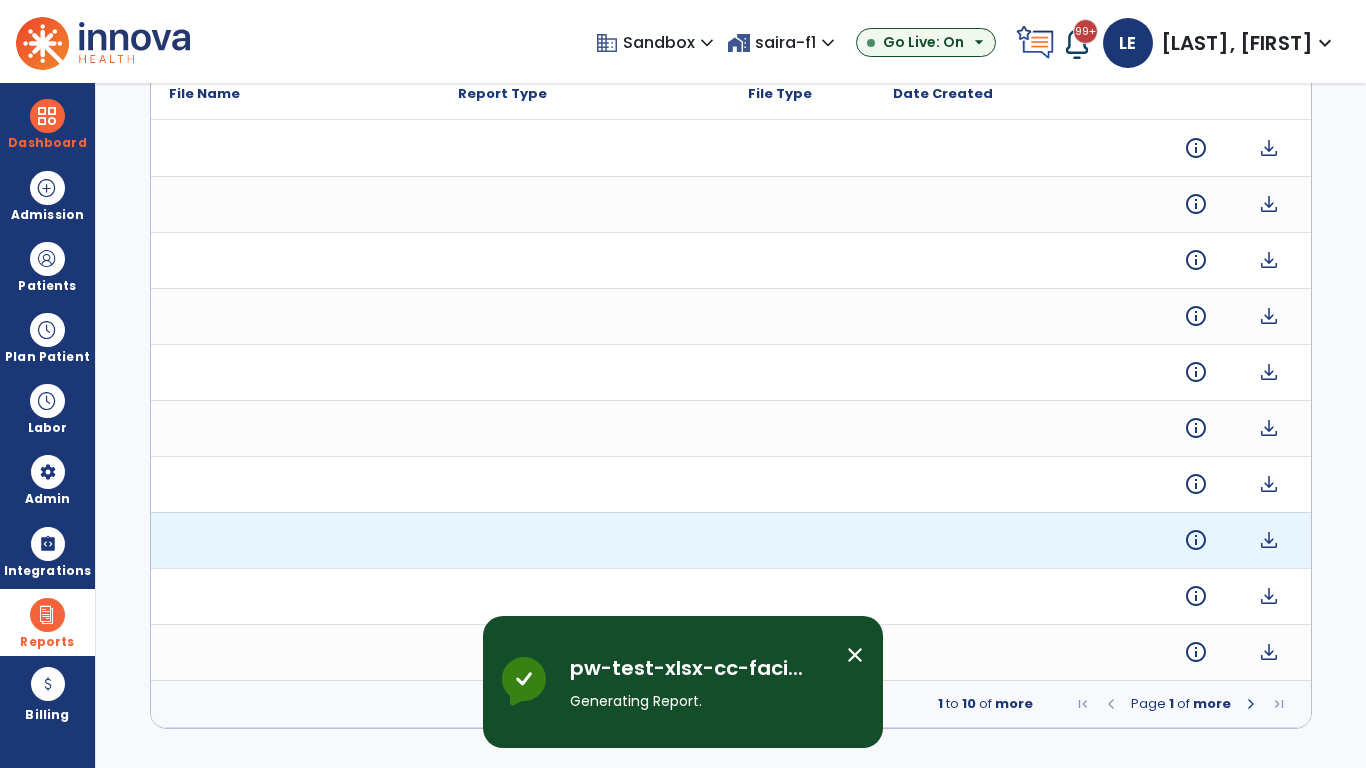 scroll, scrollTop: 0, scrollLeft: 0, axis: both 